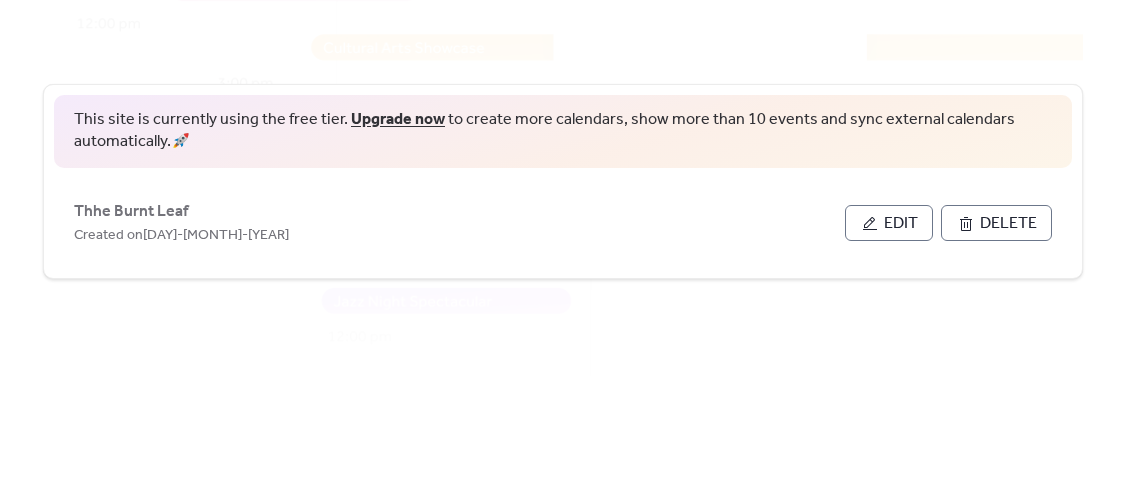 scroll, scrollTop: 0, scrollLeft: 0, axis: both 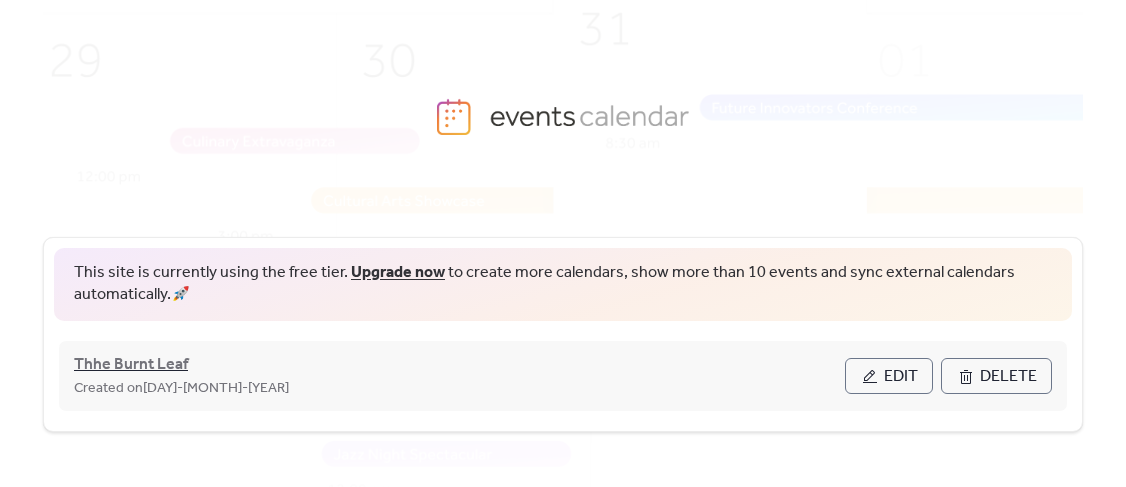 click on "[BRAND] [BRAND]" at bounding box center [131, 365] 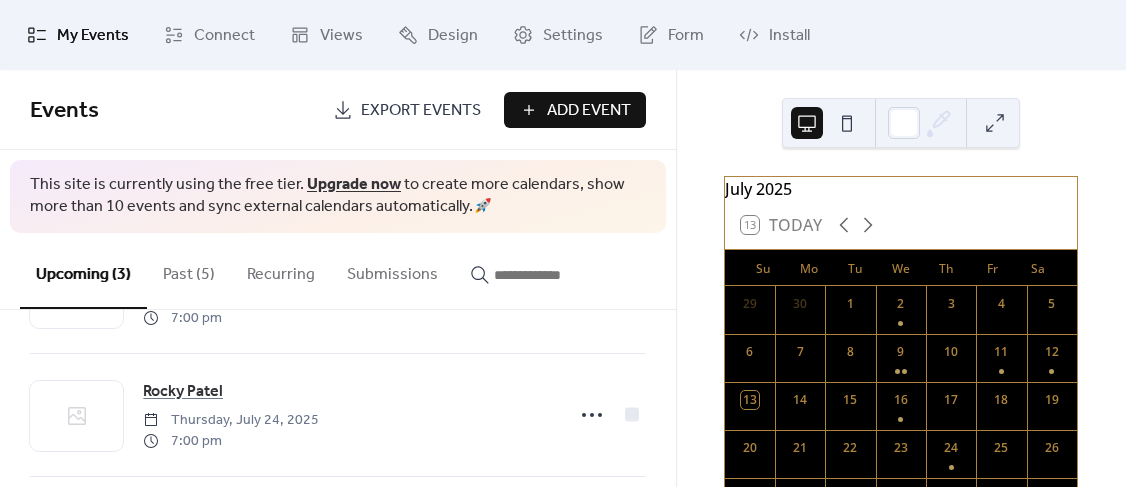 scroll, scrollTop: 251, scrollLeft: 0, axis: vertical 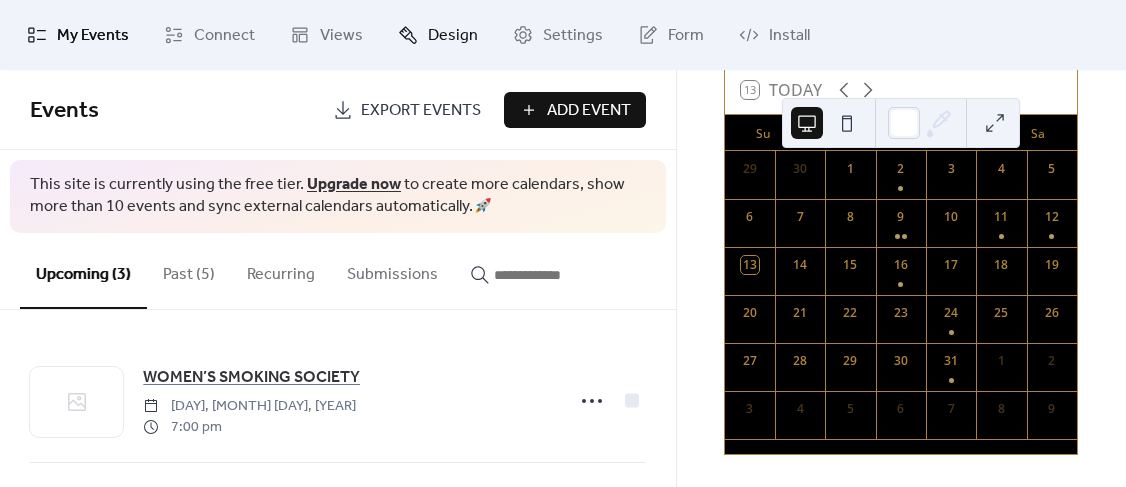 click on "Design" at bounding box center [453, 36] 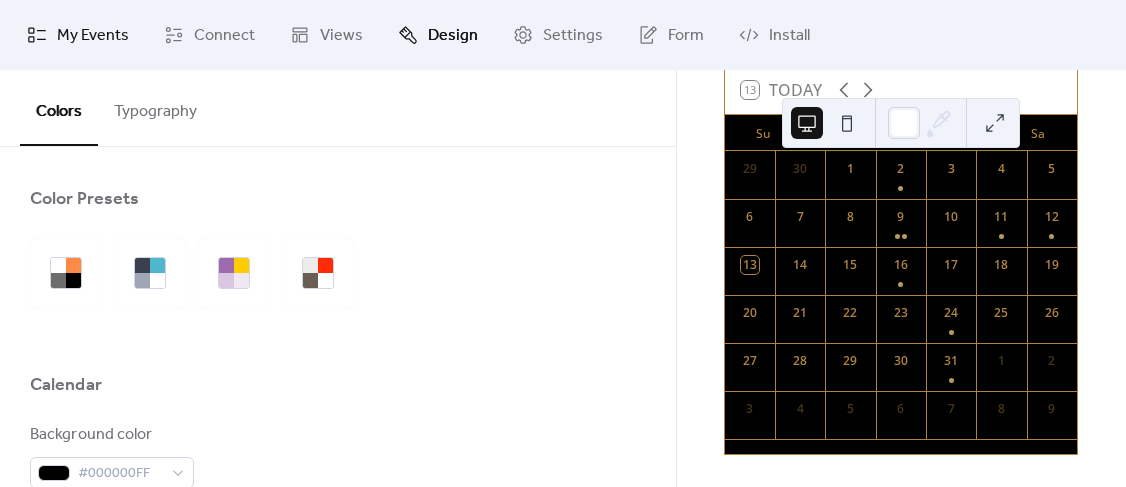 click on "My Events" at bounding box center (93, 36) 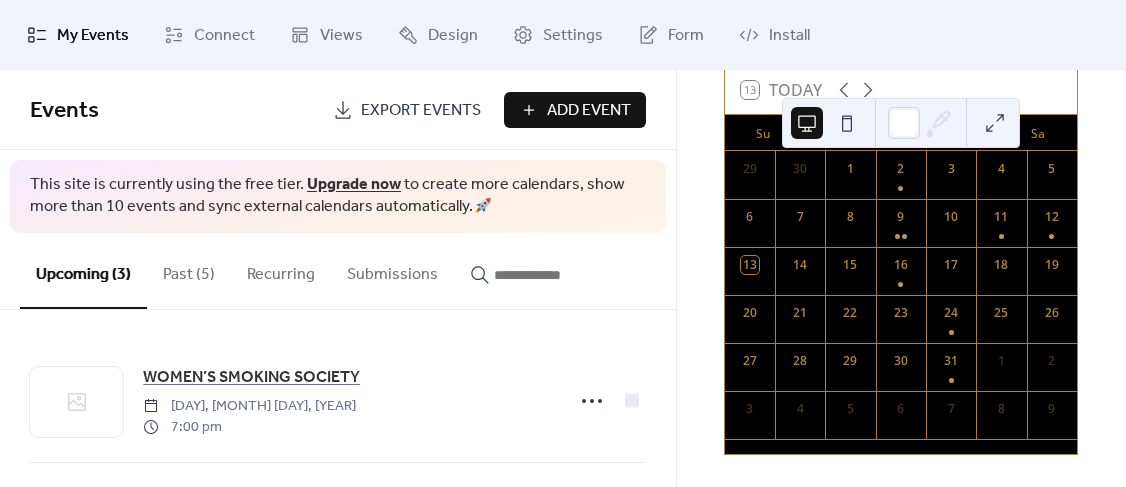 scroll, scrollTop: 0, scrollLeft: 0, axis: both 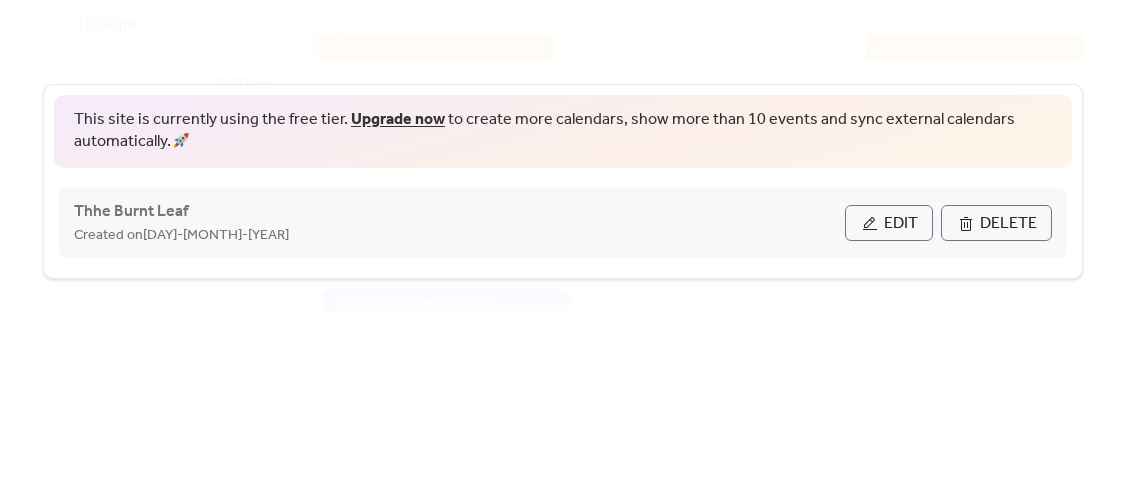 click on "Edit" at bounding box center (901, 224) 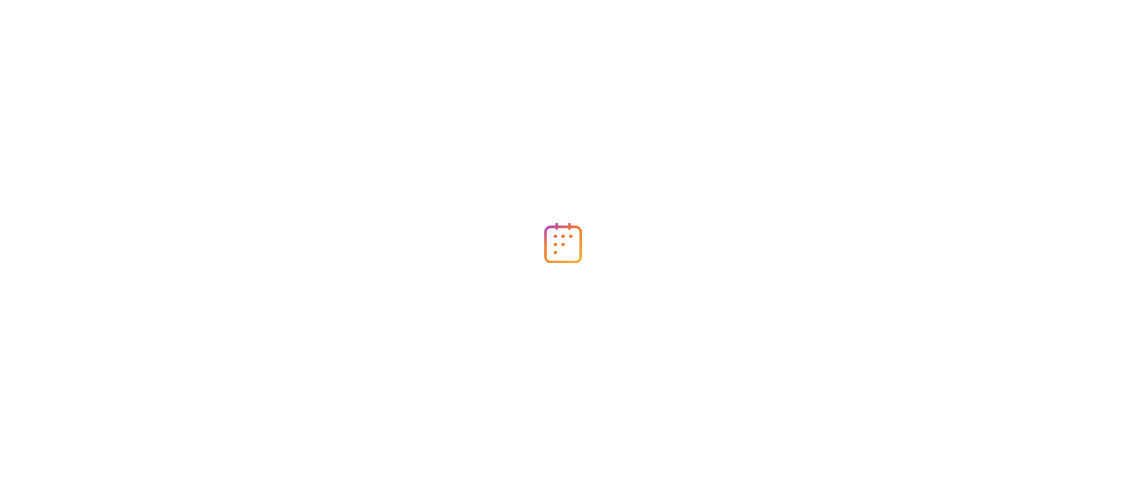 scroll, scrollTop: 0, scrollLeft: 0, axis: both 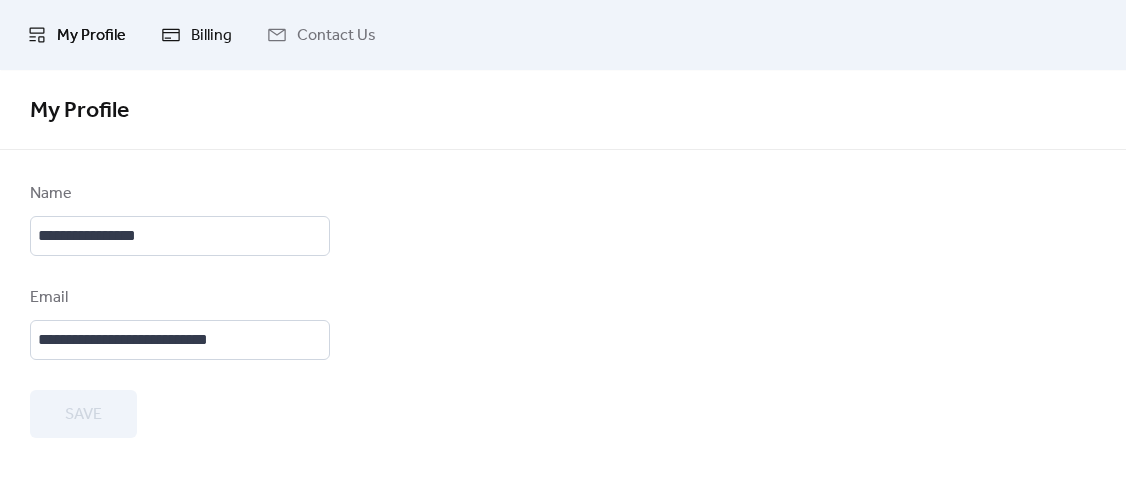 click on "Billing" at bounding box center (211, 36) 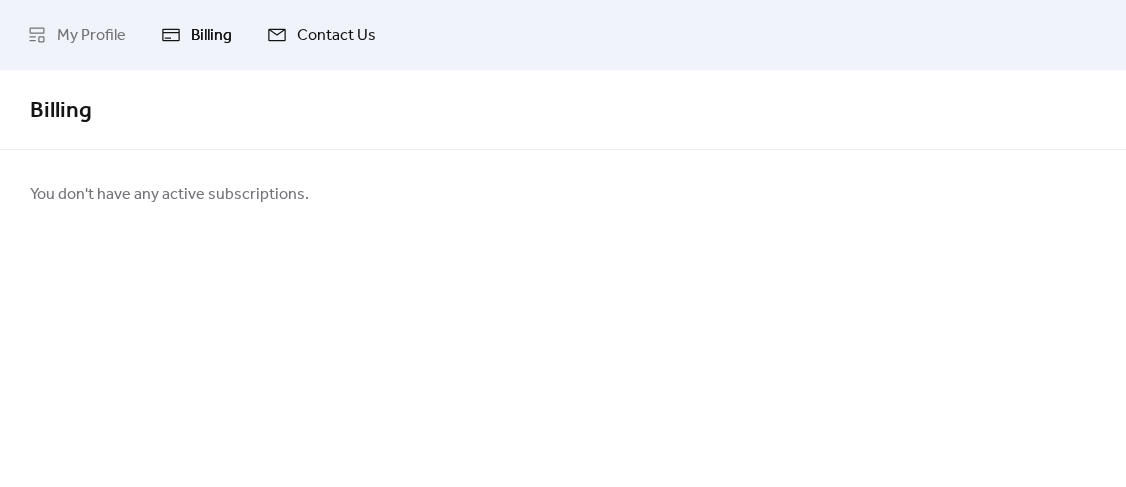 click on "Contact Us" at bounding box center [336, 36] 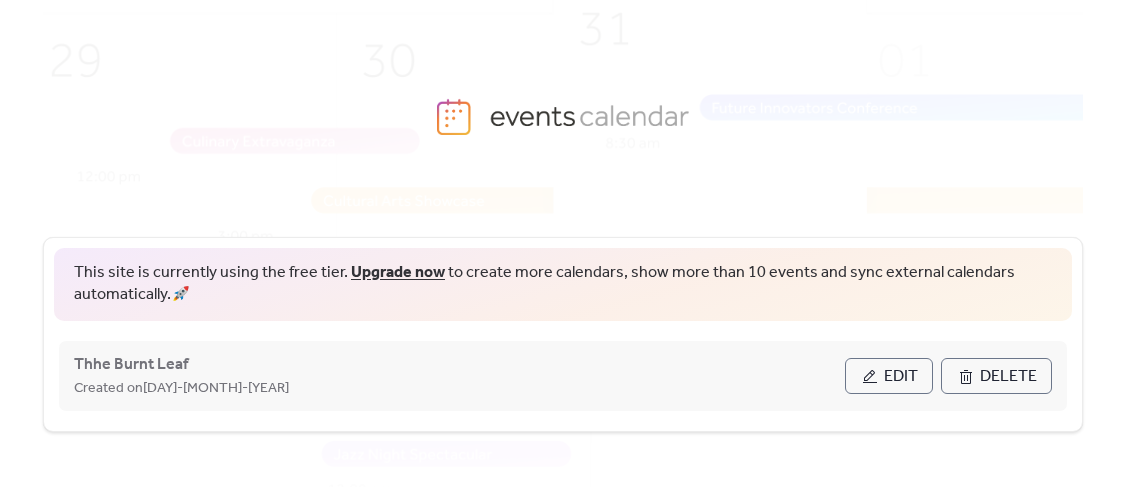 click on "Edit" at bounding box center (901, 377) 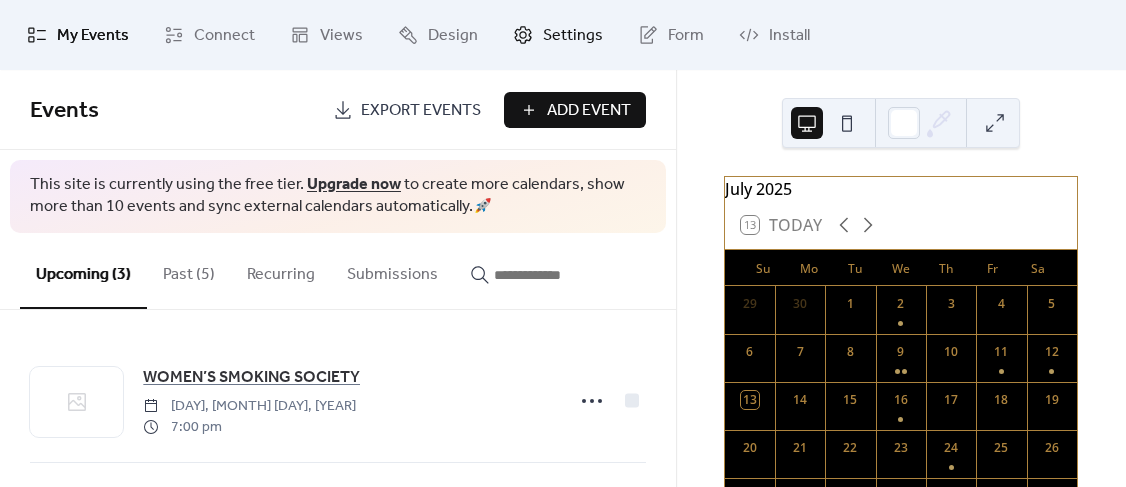 click on "Settings" at bounding box center (573, 36) 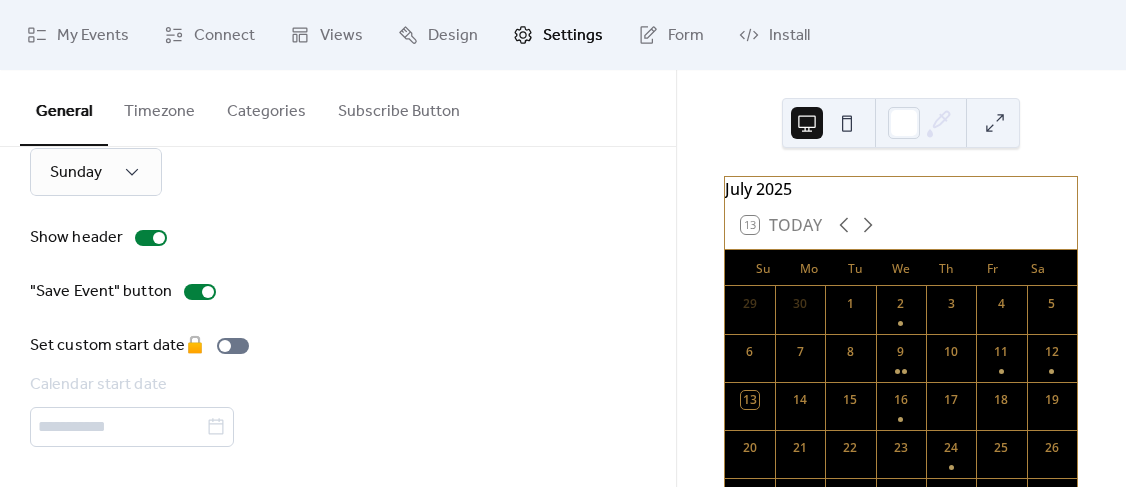scroll, scrollTop: 321, scrollLeft: 0, axis: vertical 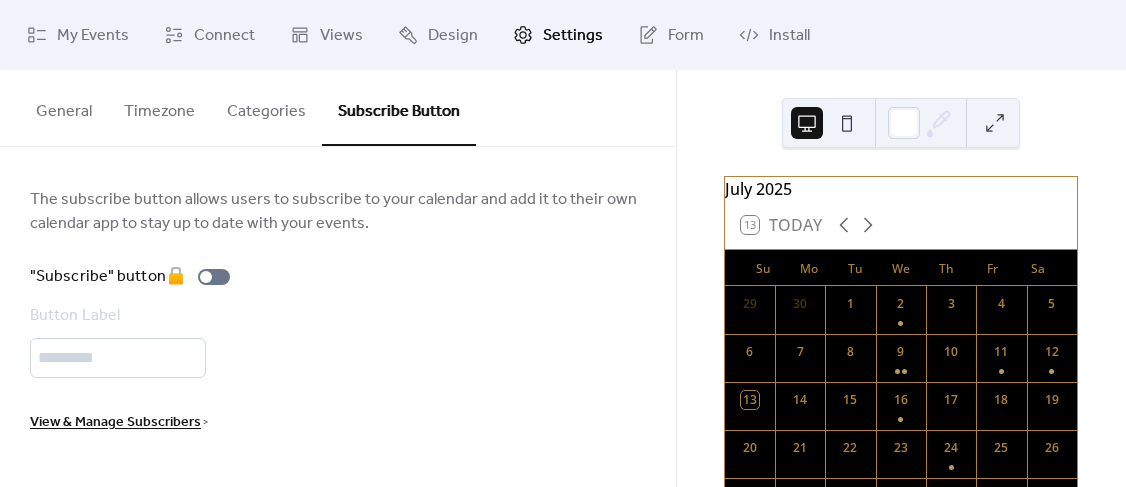 click on "General" at bounding box center [64, 107] 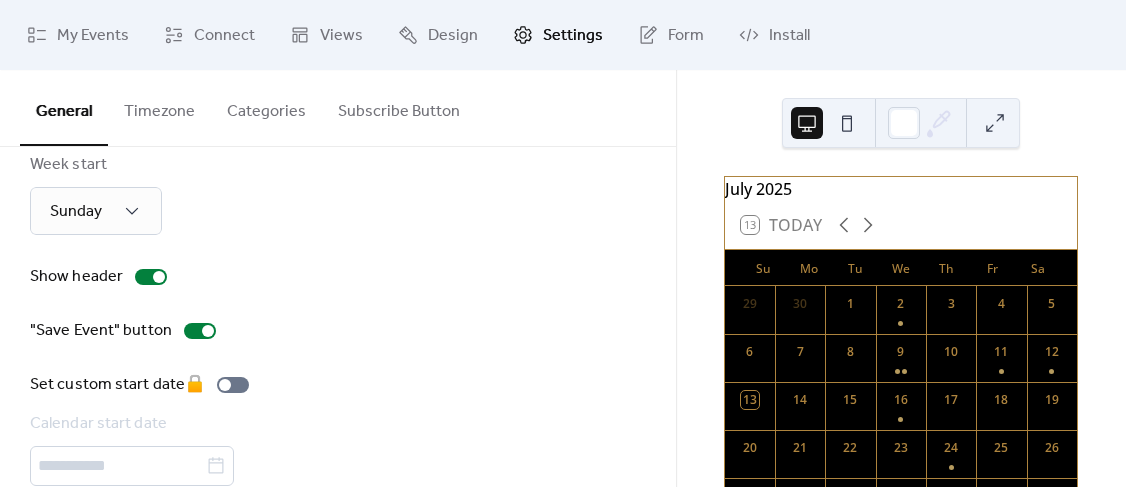 scroll, scrollTop: 321, scrollLeft: 0, axis: vertical 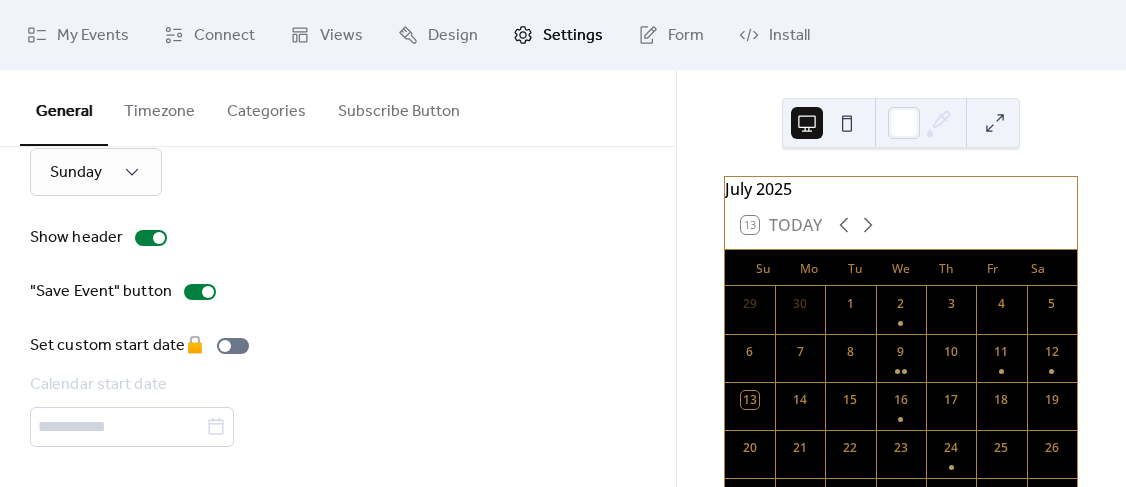 click at bounding box center (847, 123) 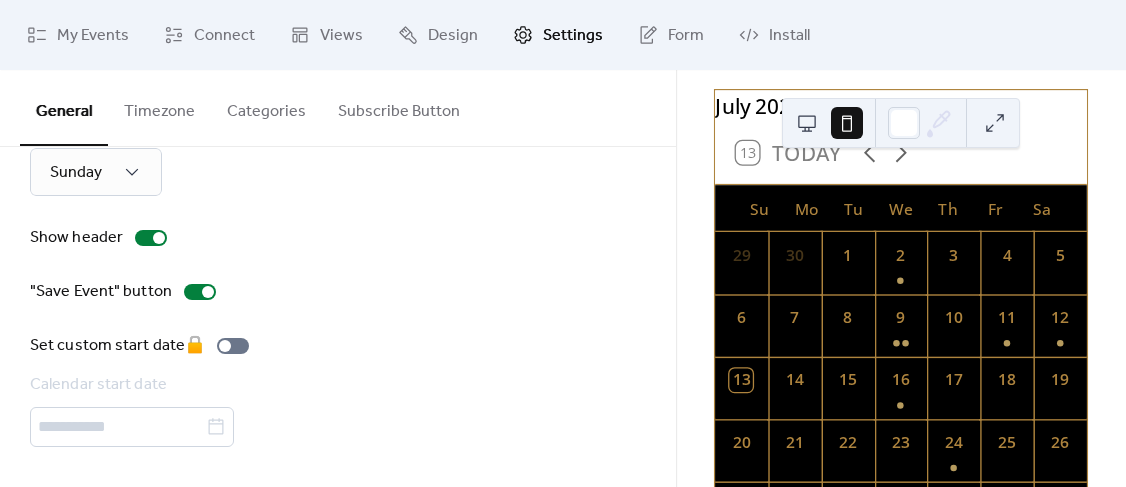 scroll, scrollTop: 0, scrollLeft: 0, axis: both 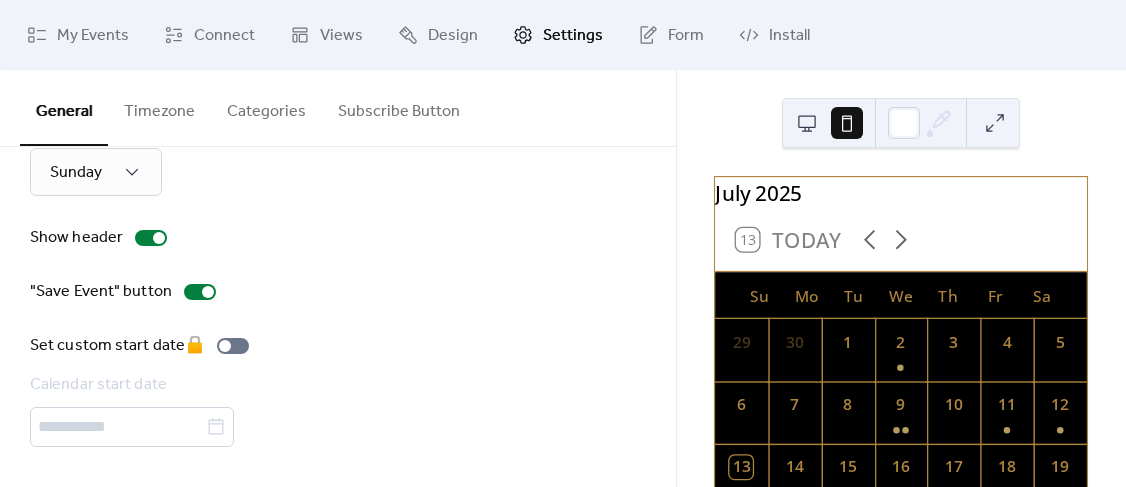 click at bounding box center [807, 123] 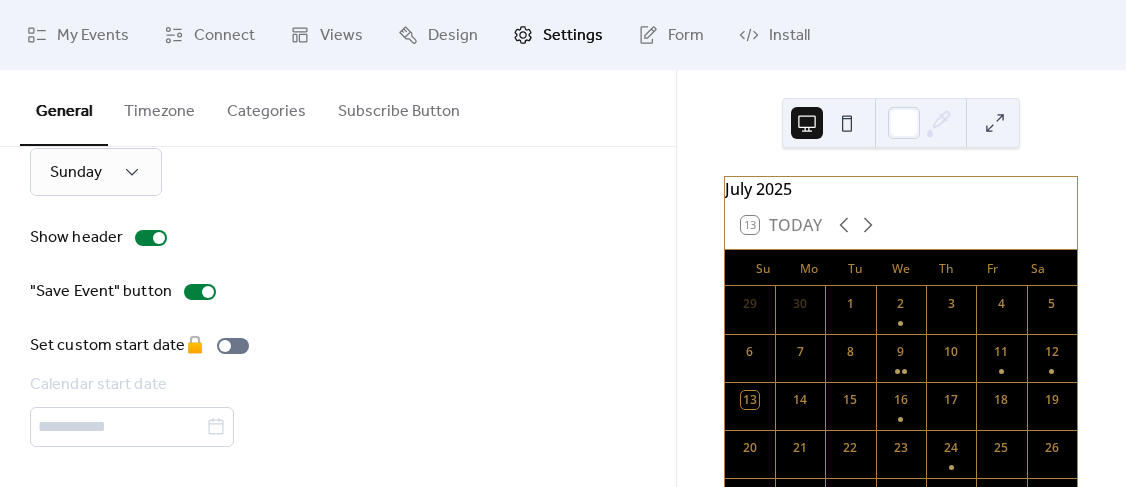 click at bounding box center [995, 123] 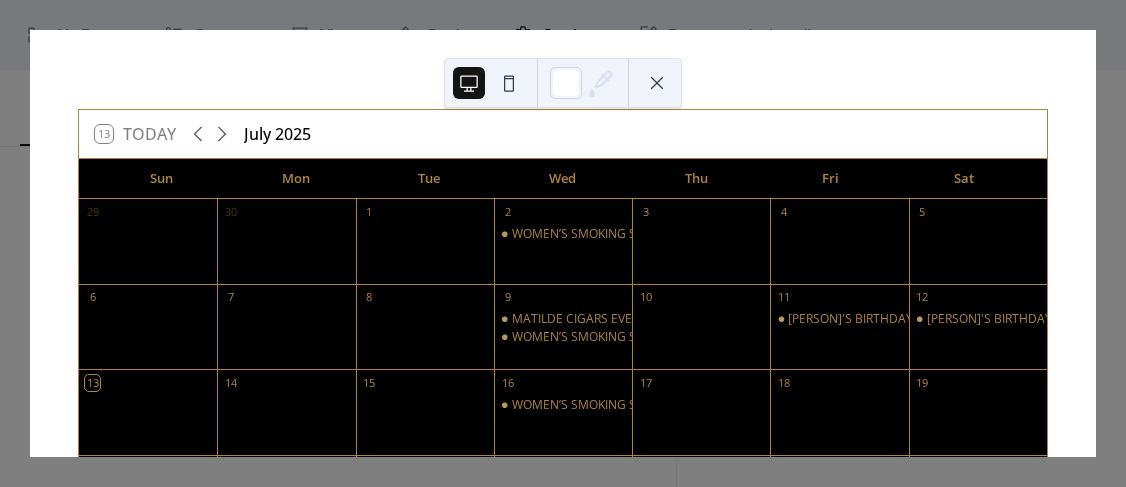 scroll, scrollTop: 0, scrollLeft: 0, axis: both 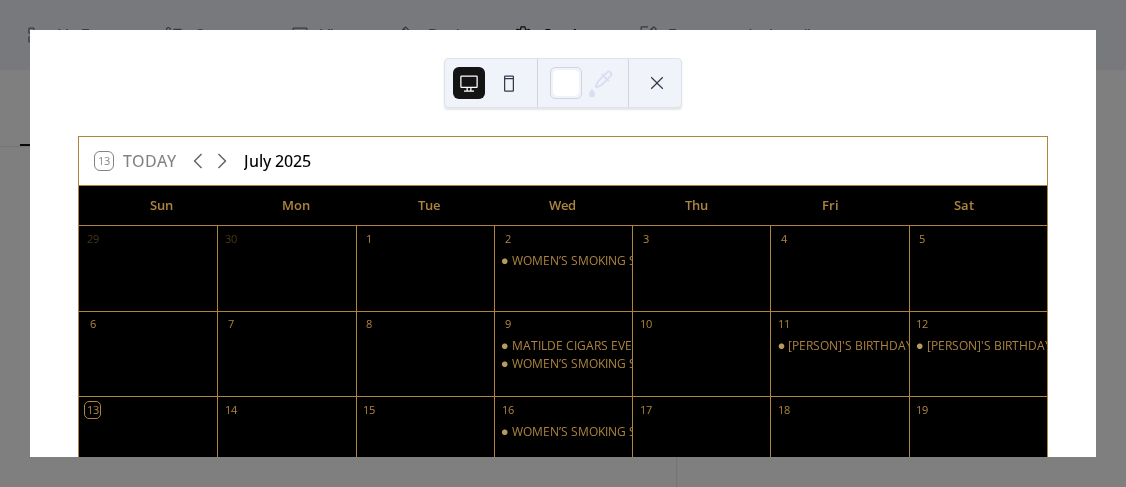click at bounding box center (657, 83) 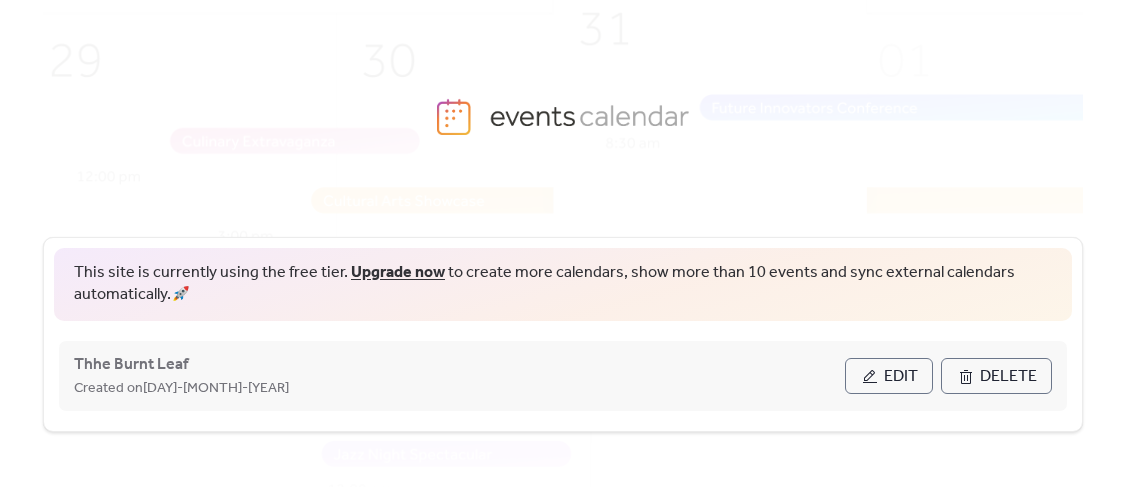 click on "Edit" at bounding box center [901, 377] 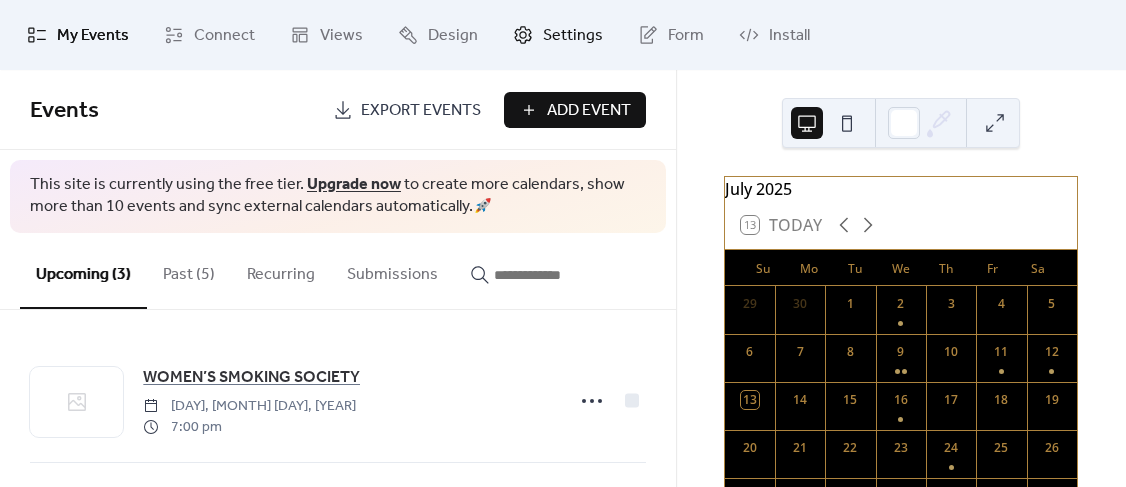 click on "Settings" at bounding box center (573, 36) 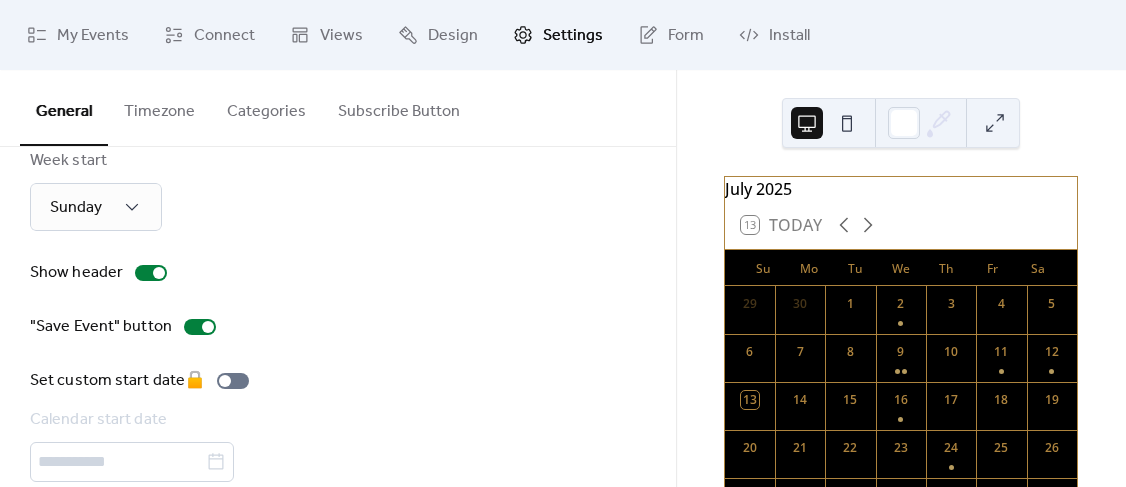 scroll, scrollTop: 321, scrollLeft: 0, axis: vertical 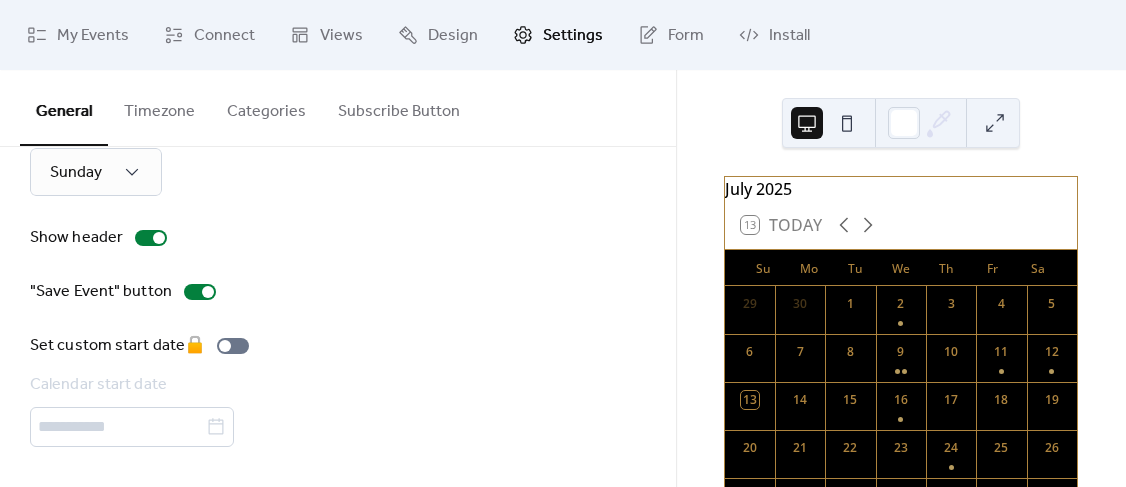 click on "Subscribe Button" at bounding box center (399, 107) 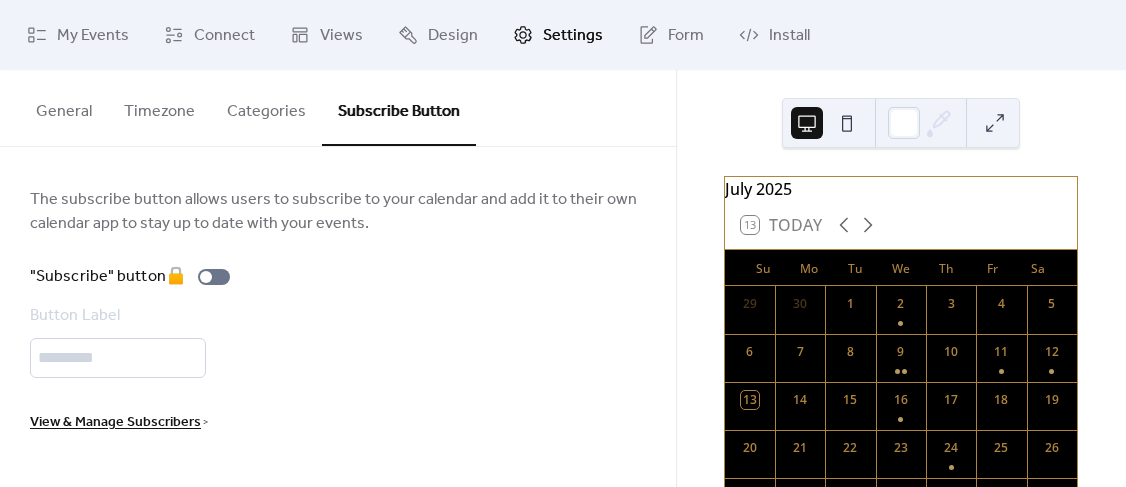 scroll, scrollTop: 11, scrollLeft: 0, axis: vertical 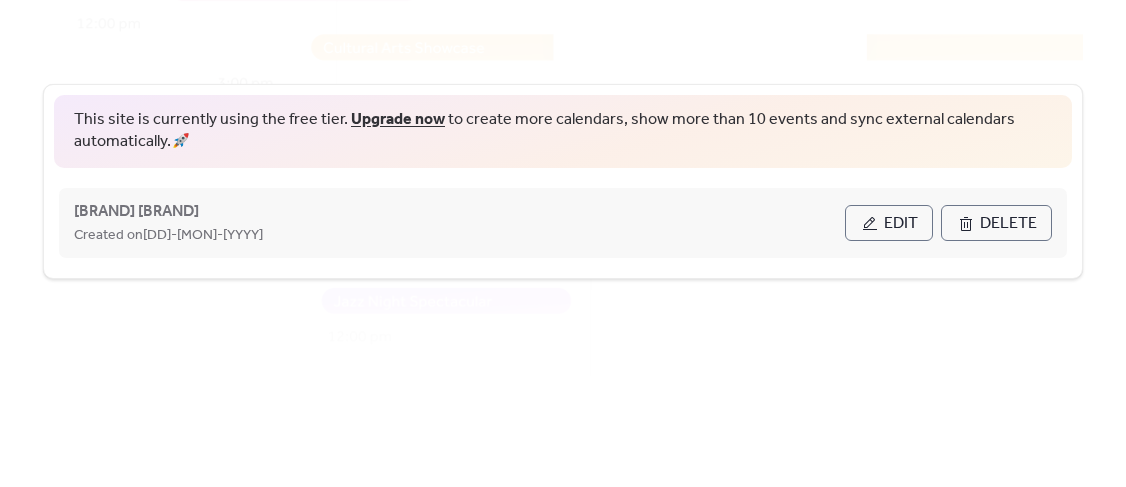 click on "Created on  [DD]-[MON]-[YYYY]" at bounding box center [459, 235] 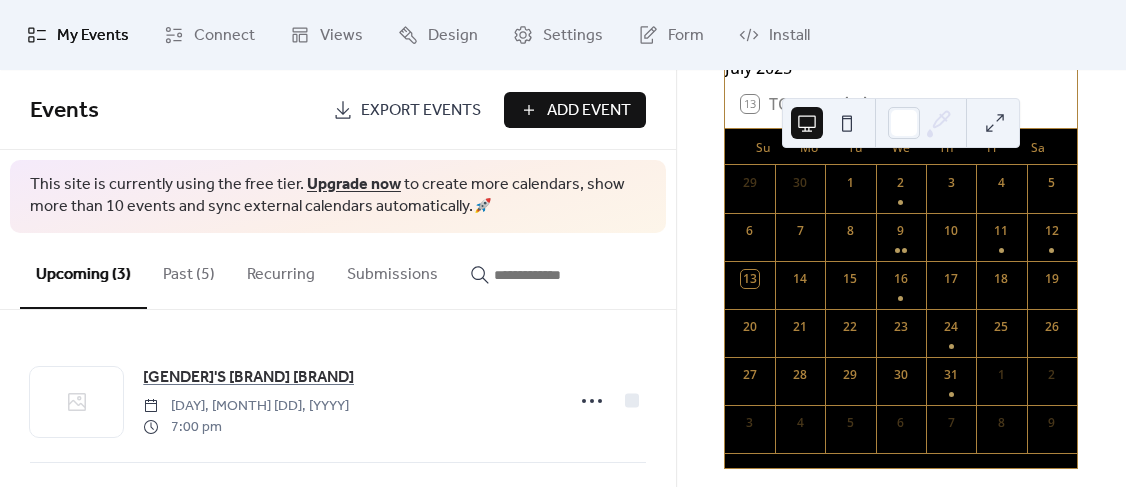 scroll, scrollTop: 147, scrollLeft: 0, axis: vertical 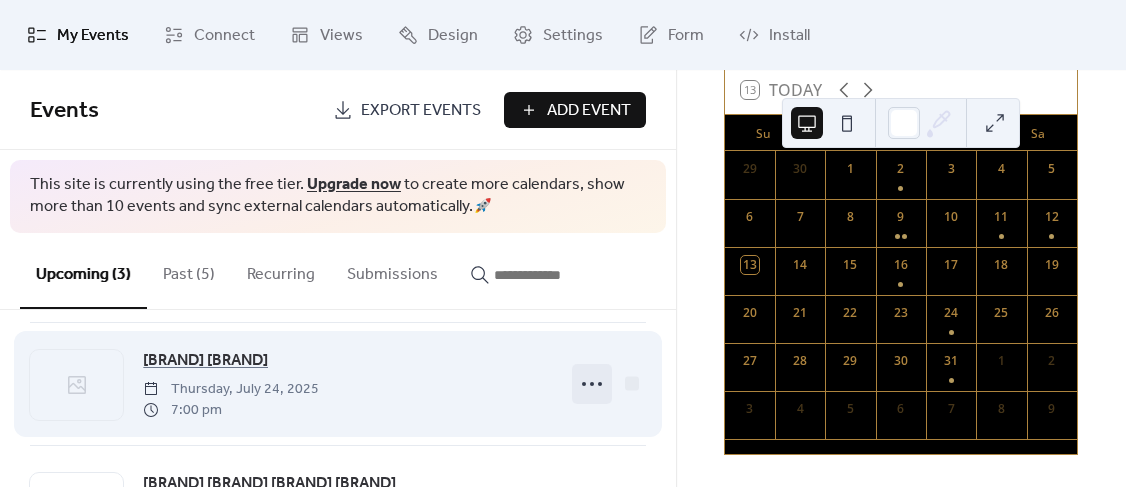 click 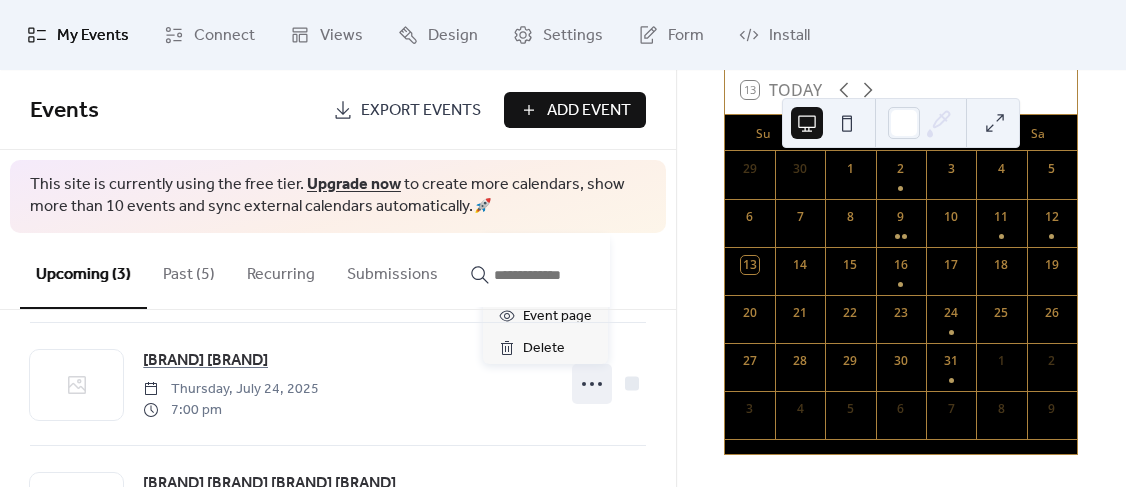 click on "Edit" at bounding box center [535, 253] 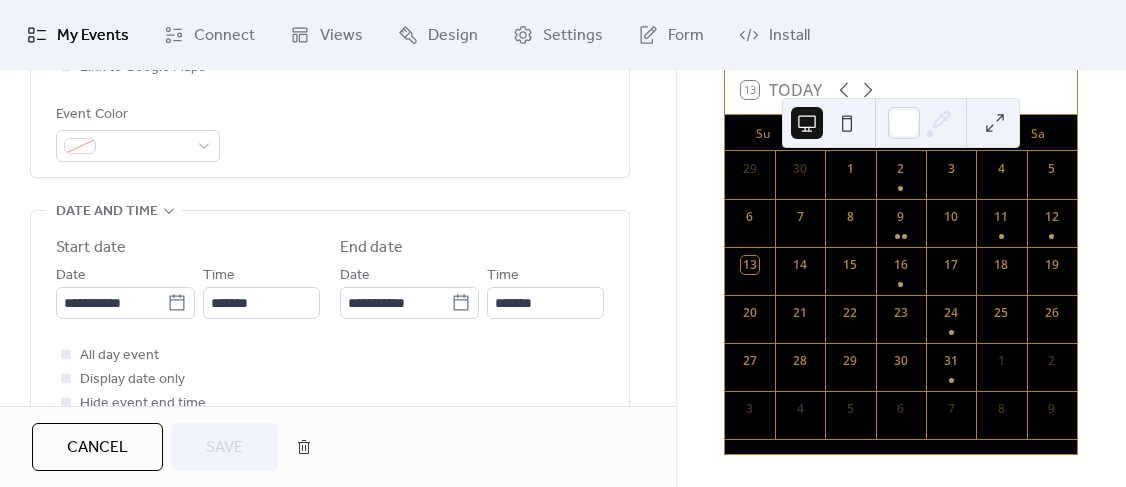 scroll, scrollTop: 557, scrollLeft: 0, axis: vertical 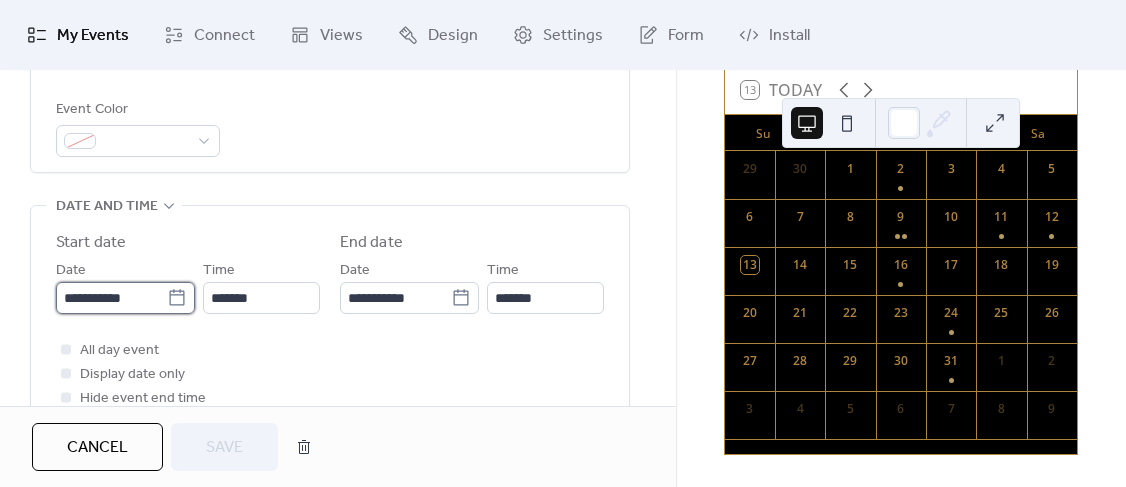 click on "**********" at bounding box center [111, 298] 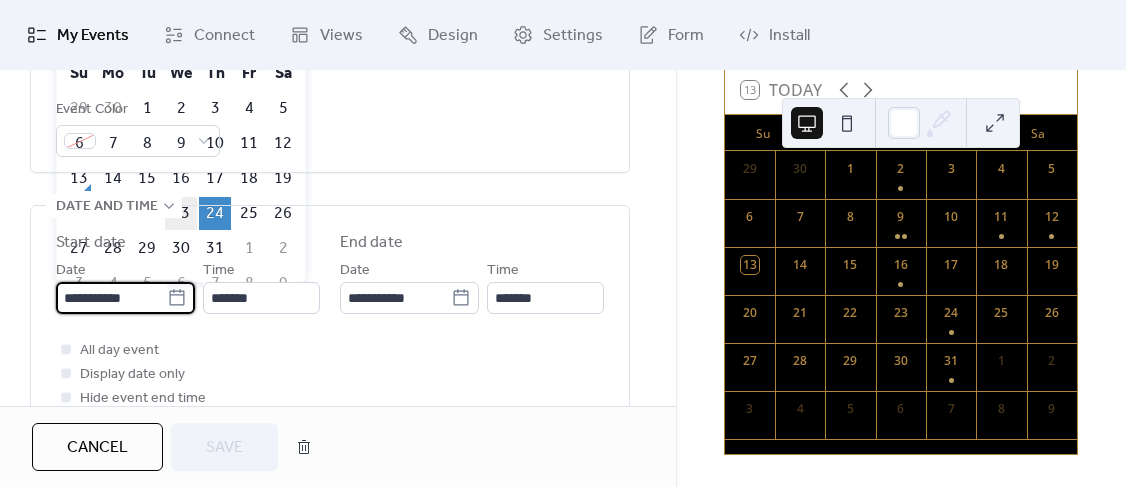 click on "23" at bounding box center (181, 213) 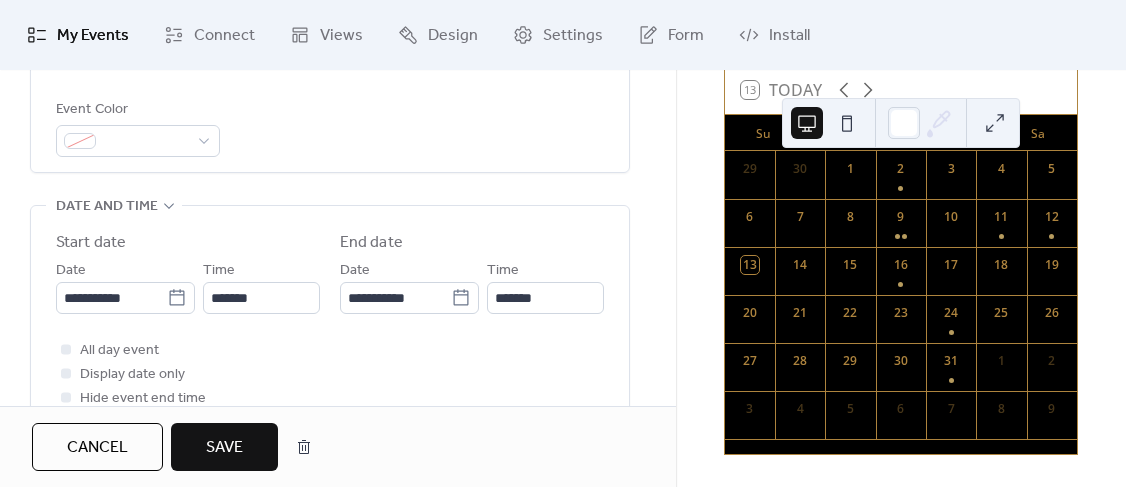 type on "**********" 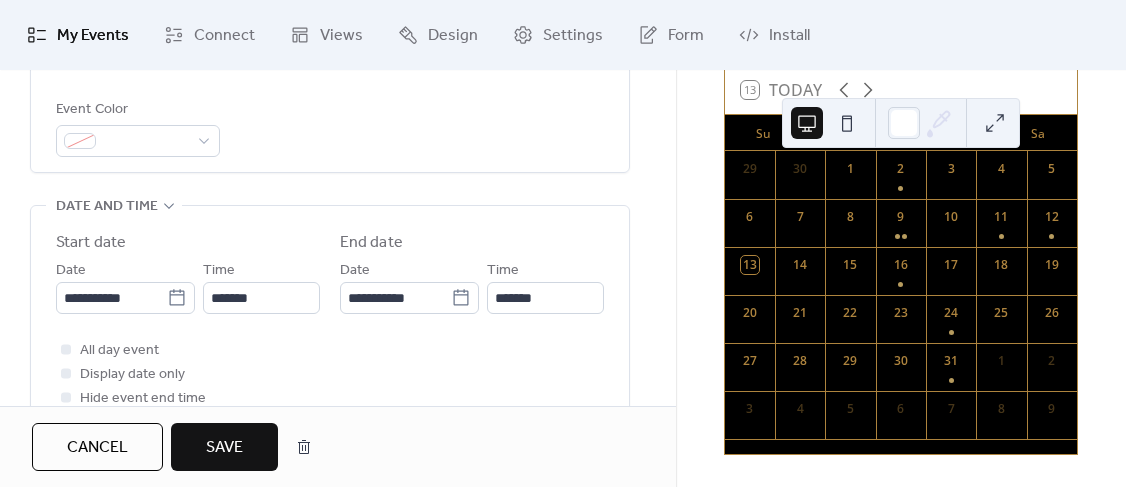 type on "**********" 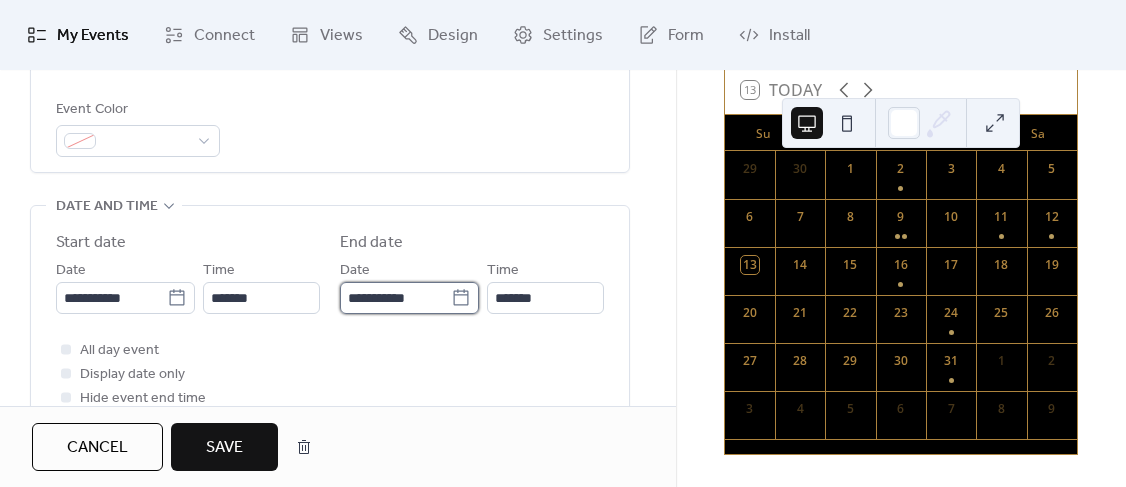 click on "**********" at bounding box center (395, 298) 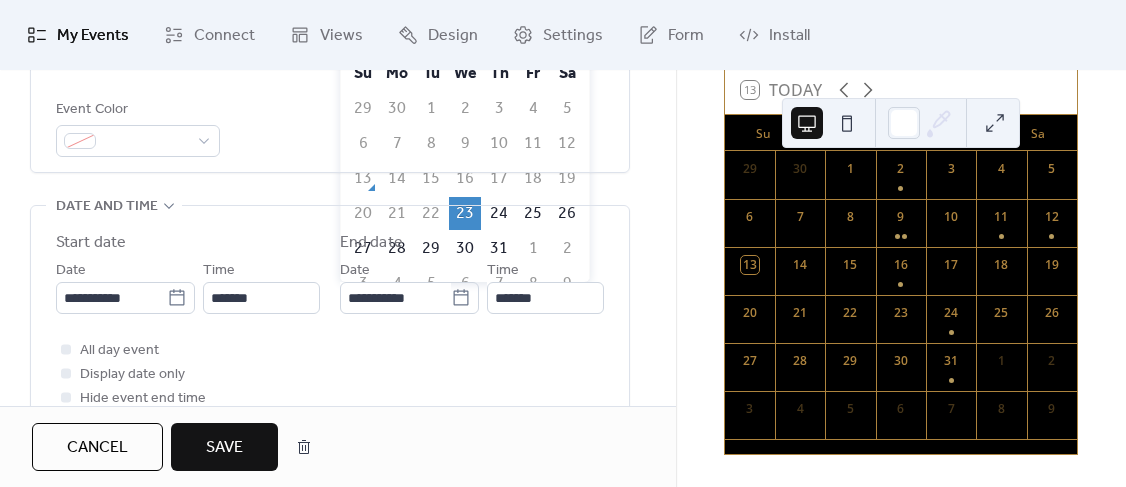 click on "23" at bounding box center [465, 213] 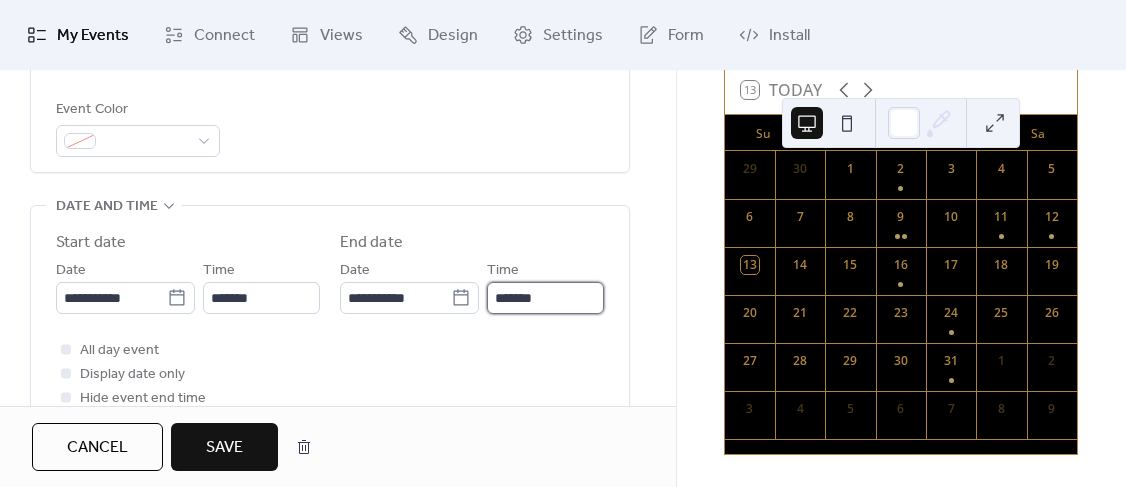 click on "*******" at bounding box center [545, 298] 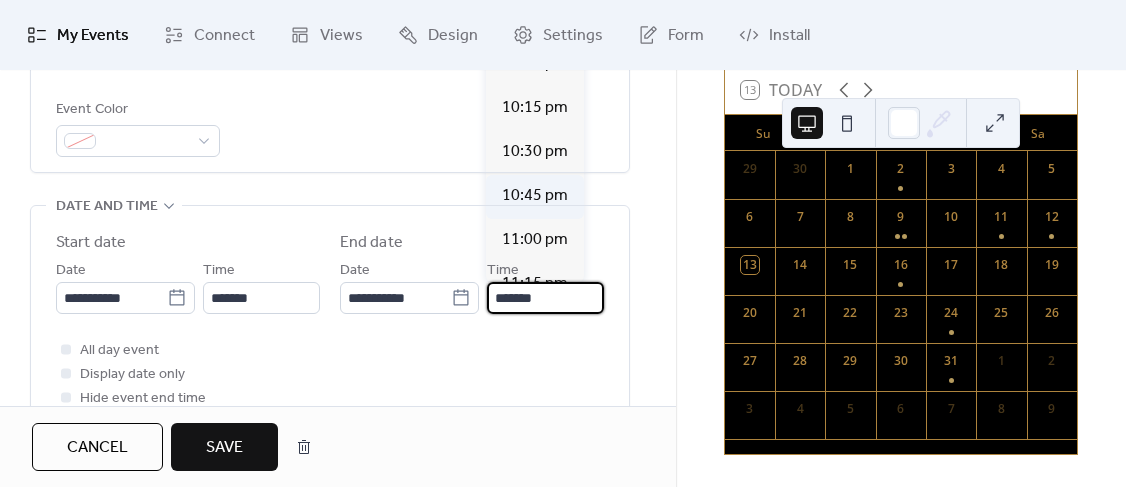 scroll, scrollTop: 423, scrollLeft: 0, axis: vertical 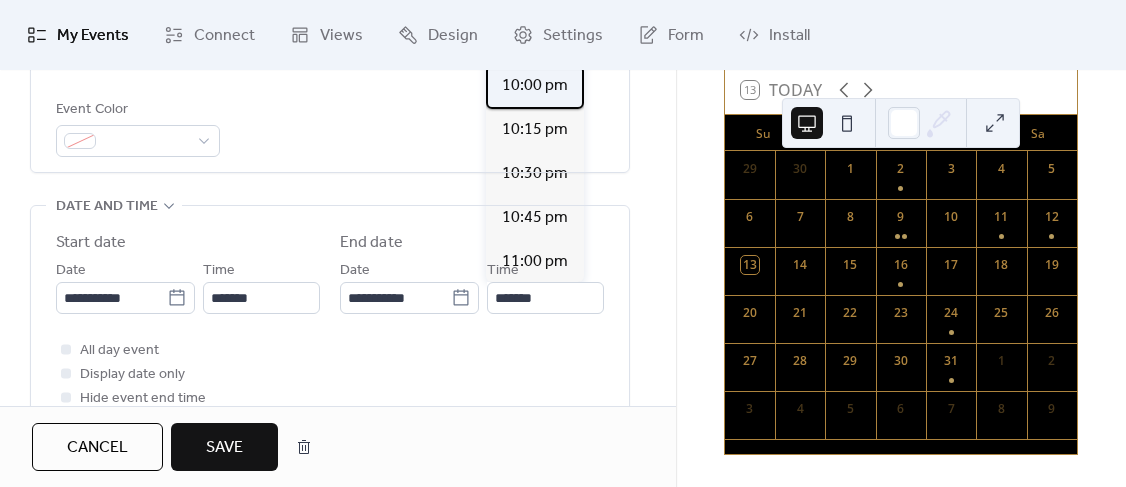 click on "10:00 pm" at bounding box center [535, 86] 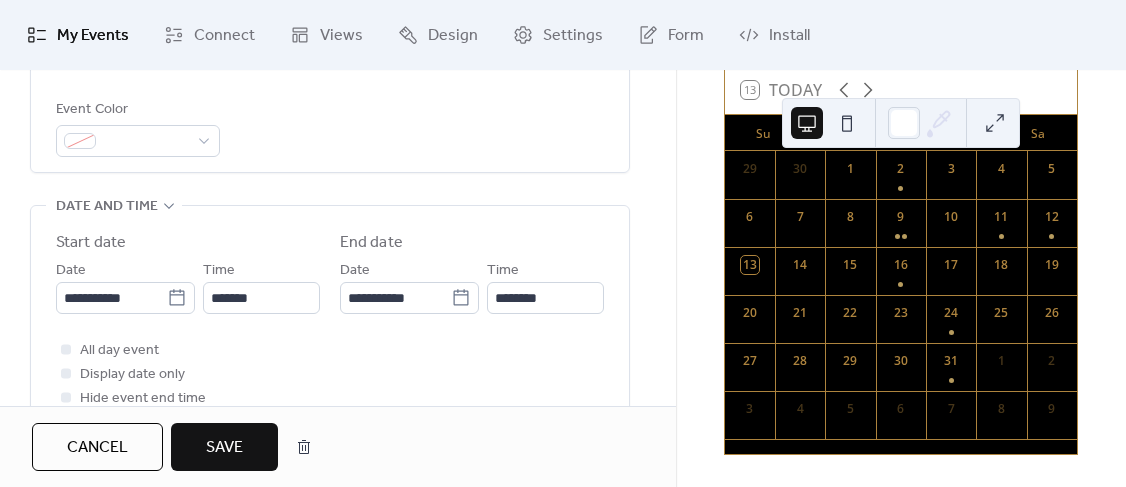 type on "********" 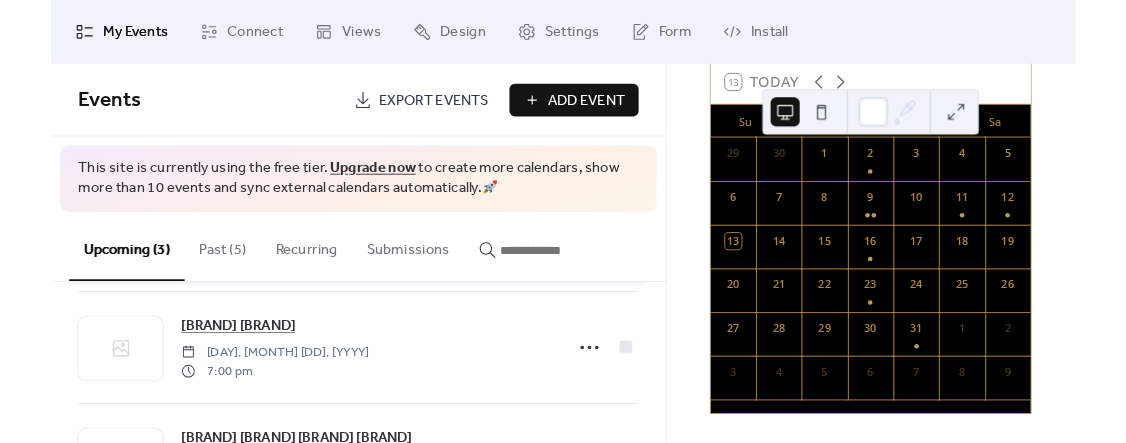 scroll, scrollTop: 141, scrollLeft: 0, axis: vertical 